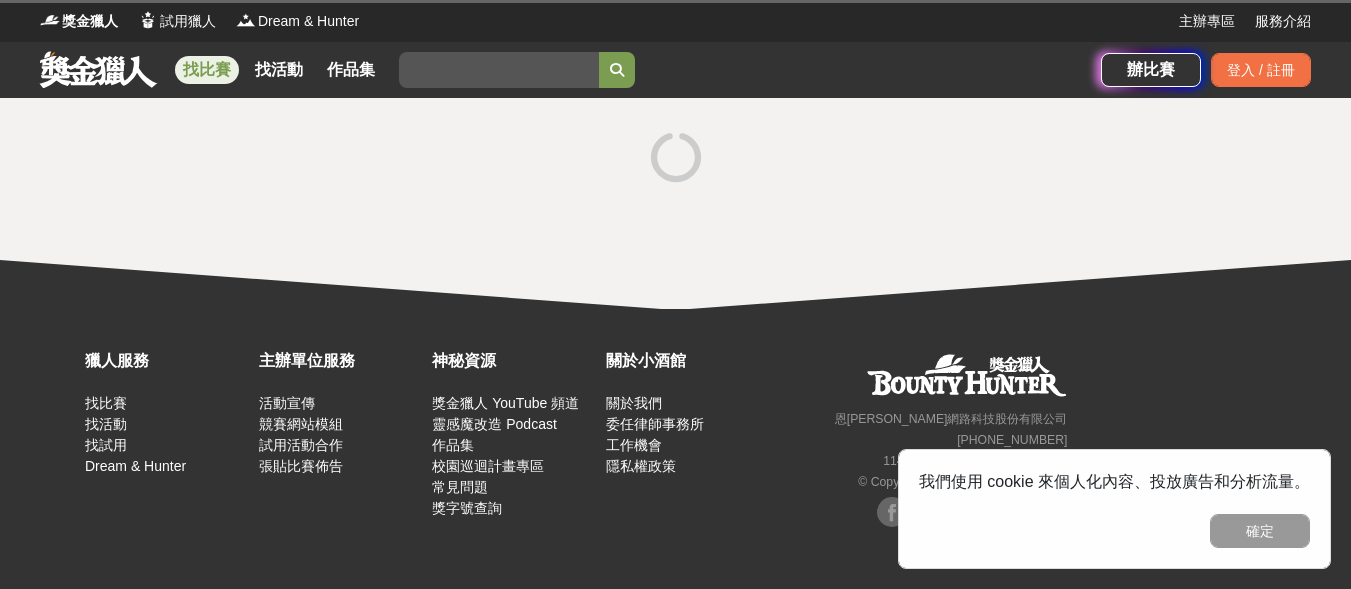 scroll, scrollTop: 0, scrollLeft: 0, axis: both 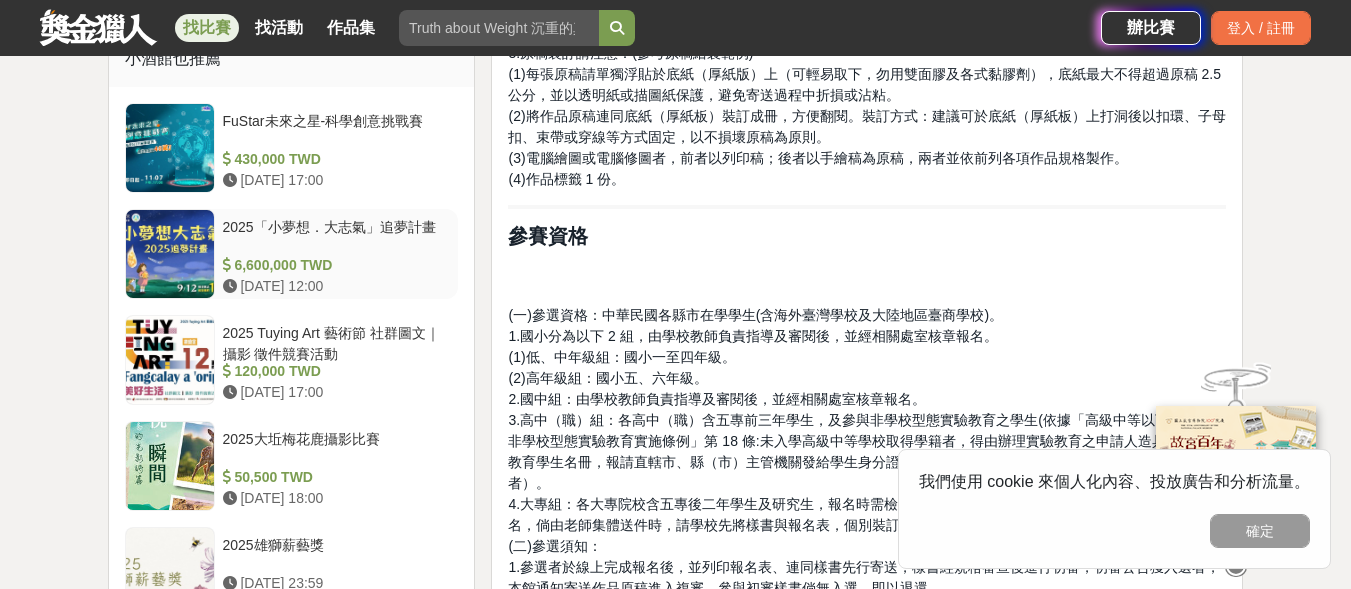 click on "2025「小夢想．大志氣」追夢計畫" at bounding box center [337, 236] 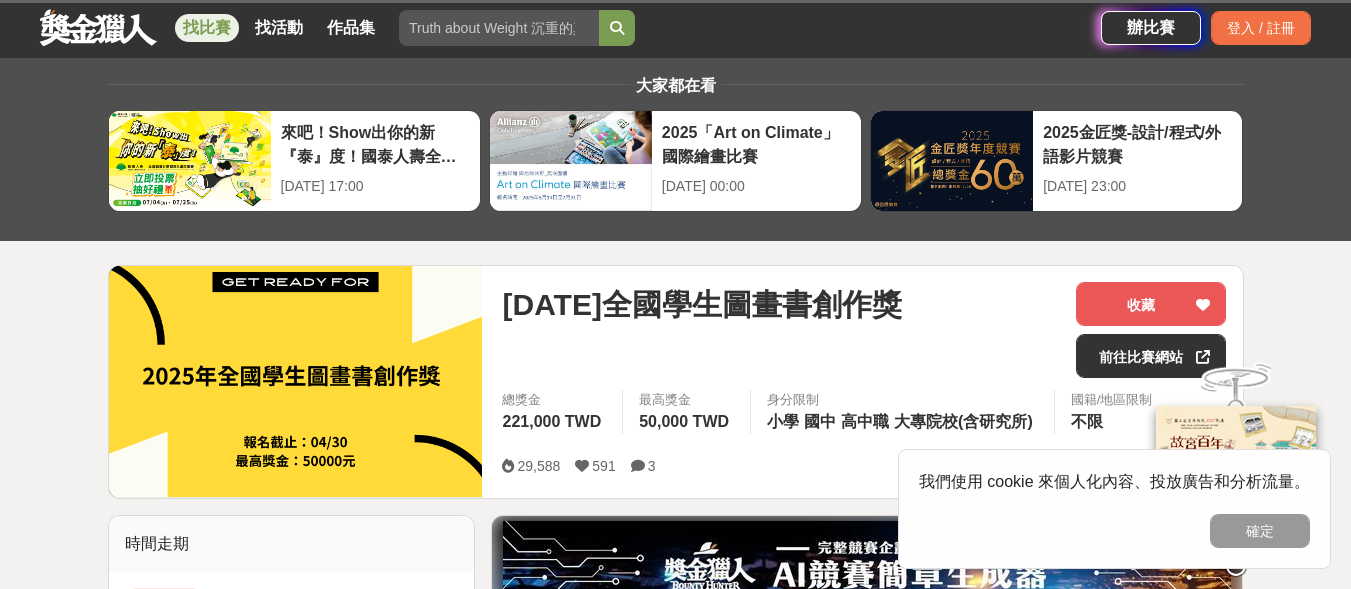 scroll, scrollTop: 0, scrollLeft: 0, axis: both 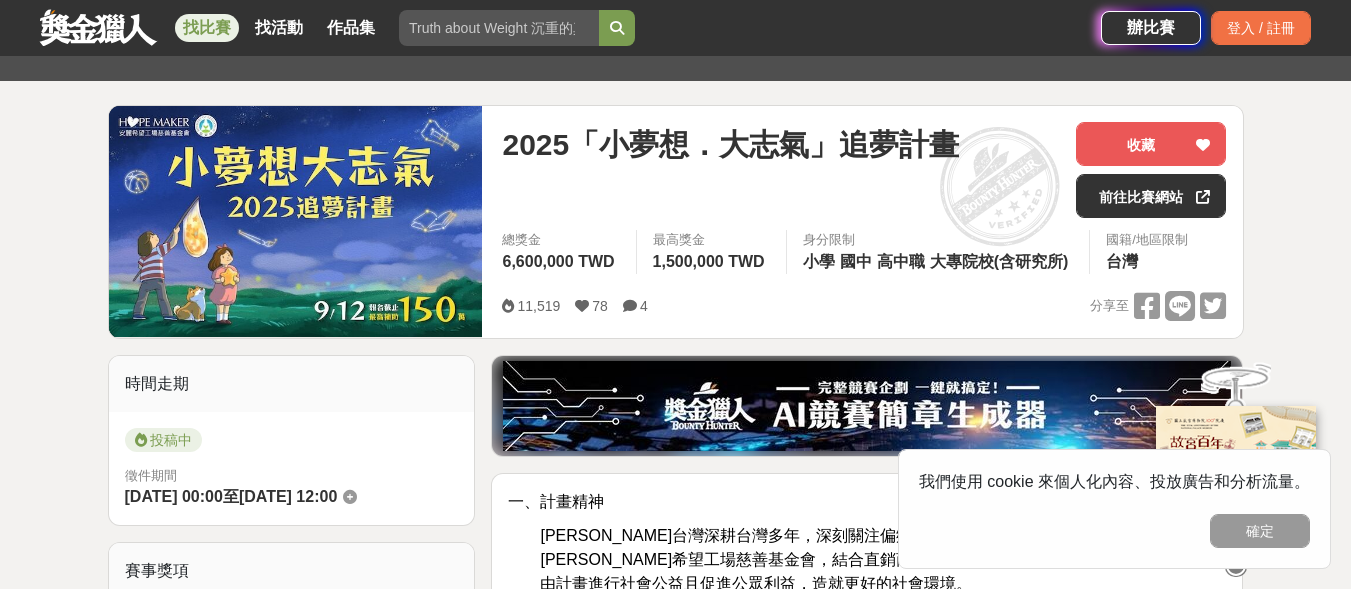 click on "2025「小夢想．大志氣」追夢計畫" at bounding box center [730, 144] 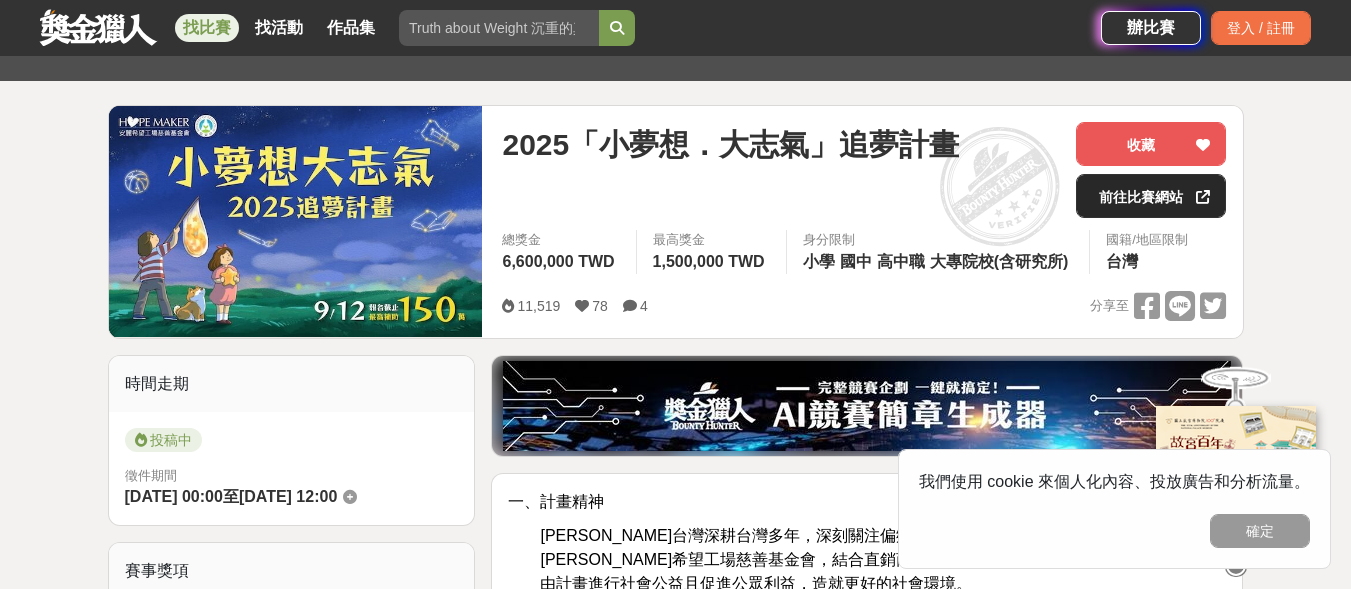 click on "前往比賽網站" at bounding box center [1151, 196] 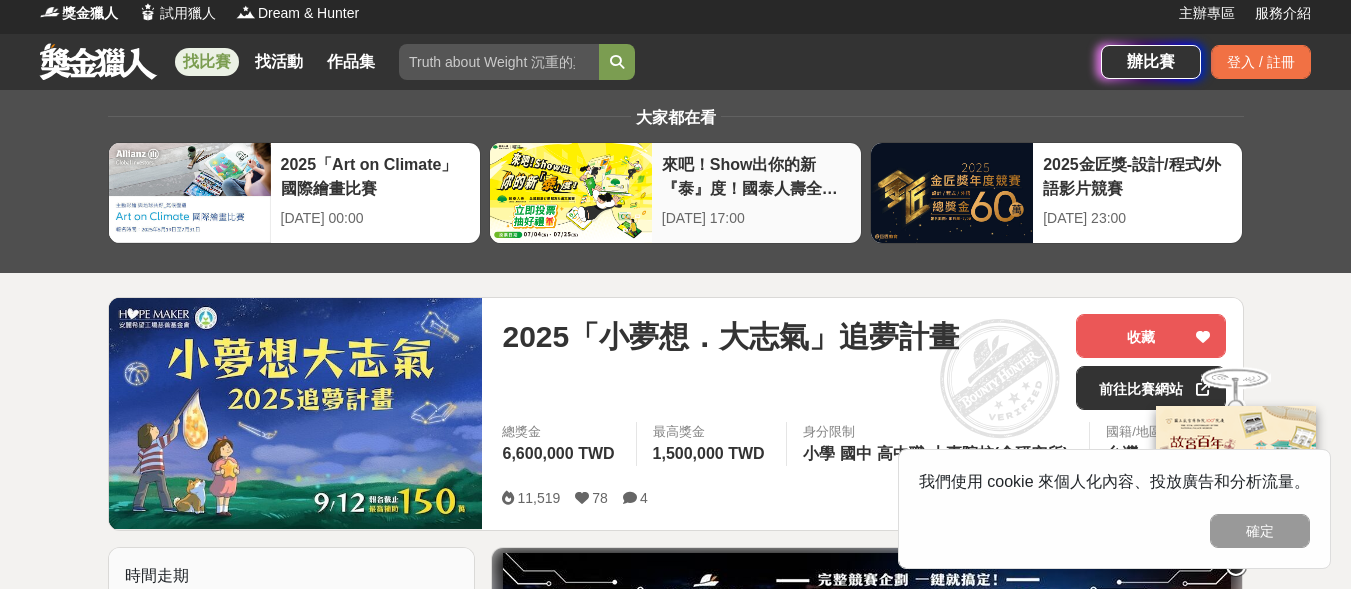 scroll, scrollTop: 0, scrollLeft: 0, axis: both 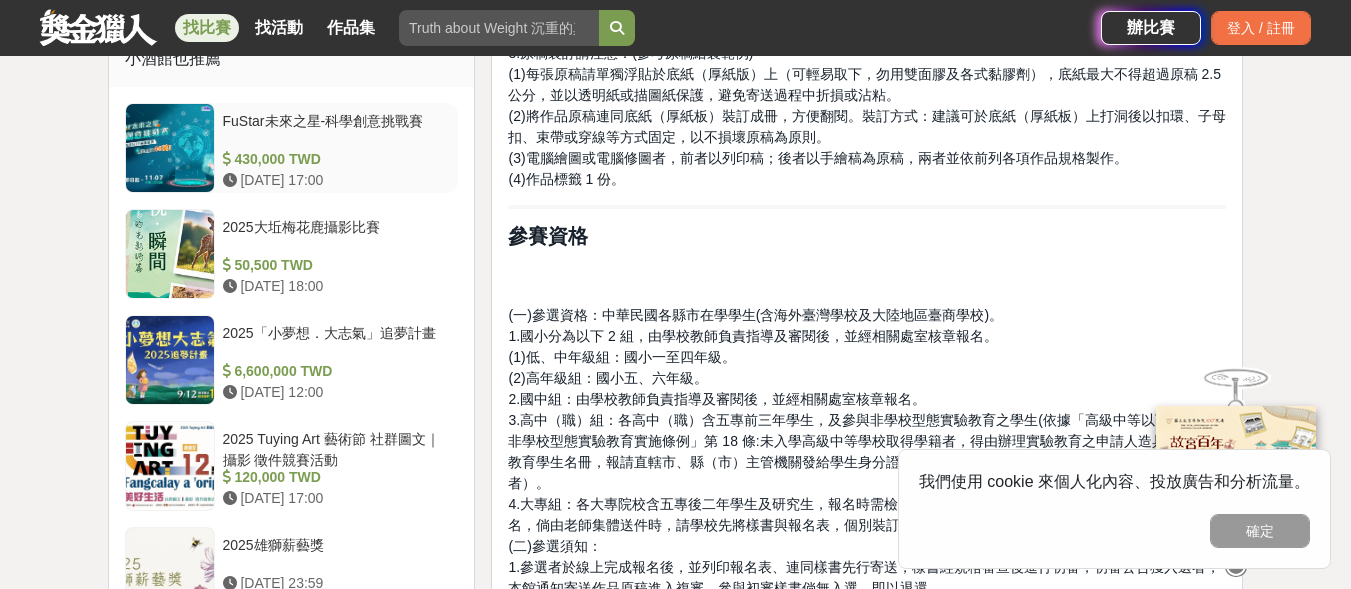 click on "FuStar未來之星-科學創意挑戰賽" at bounding box center [337, 130] 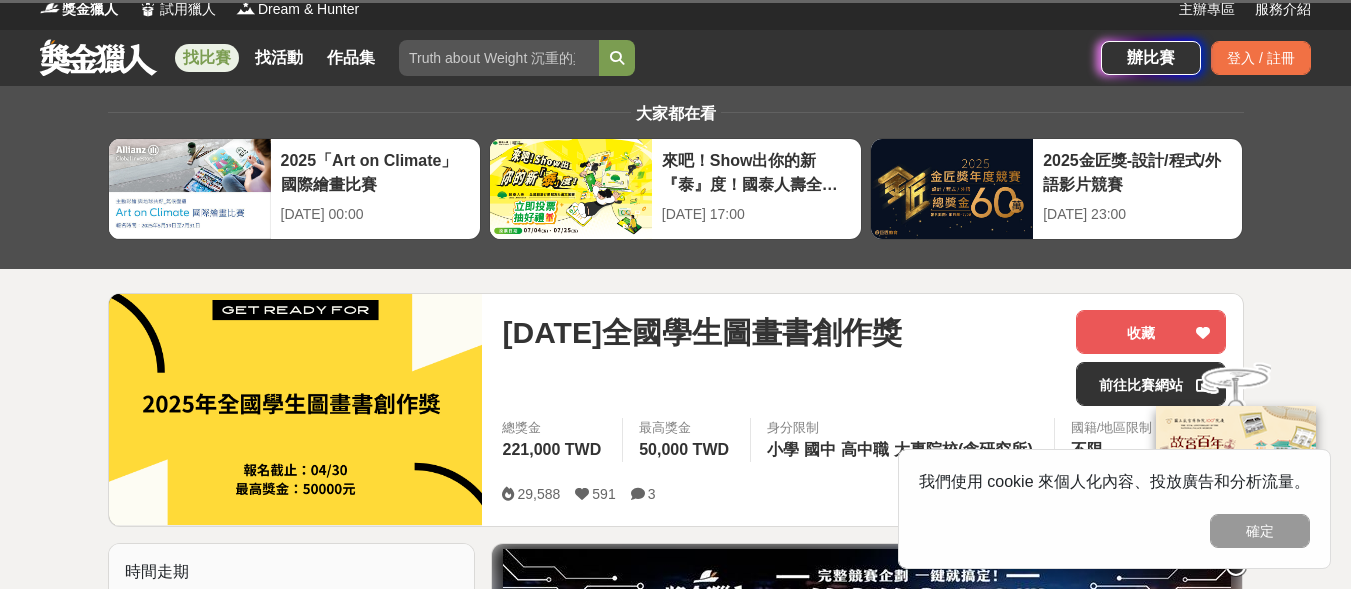 scroll, scrollTop: 0, scrollLeft: 0, axis: both 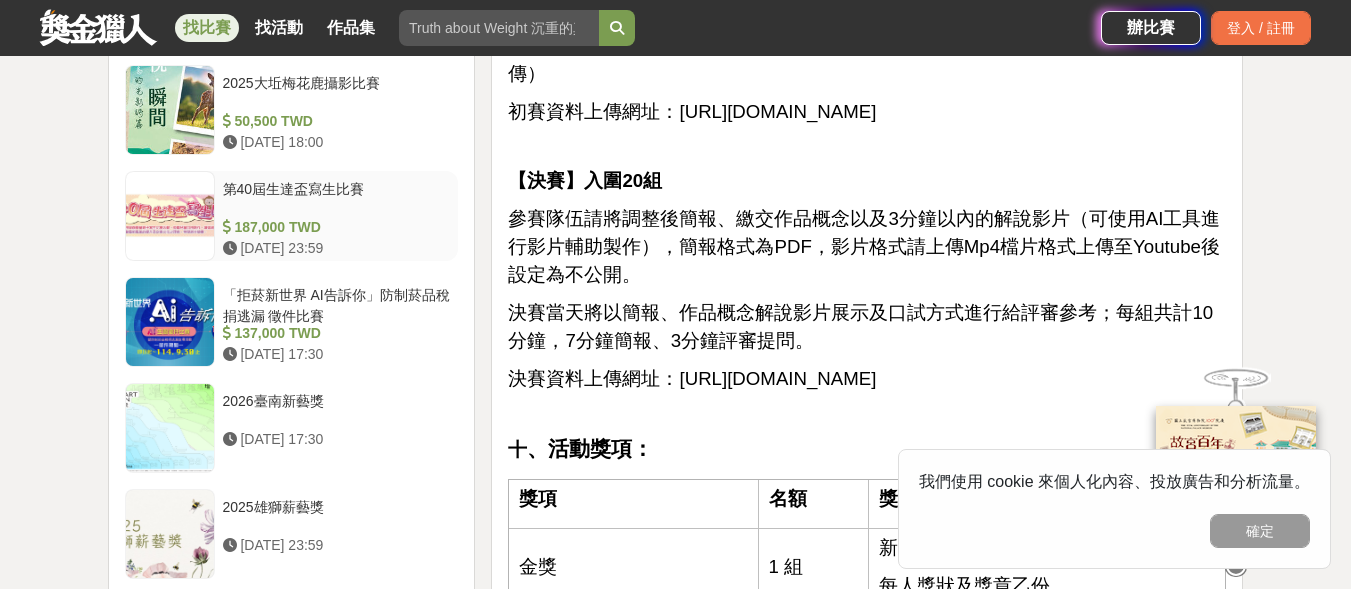click on "第40屆生達盃寫生比賽" at bounding box center [337, 198] 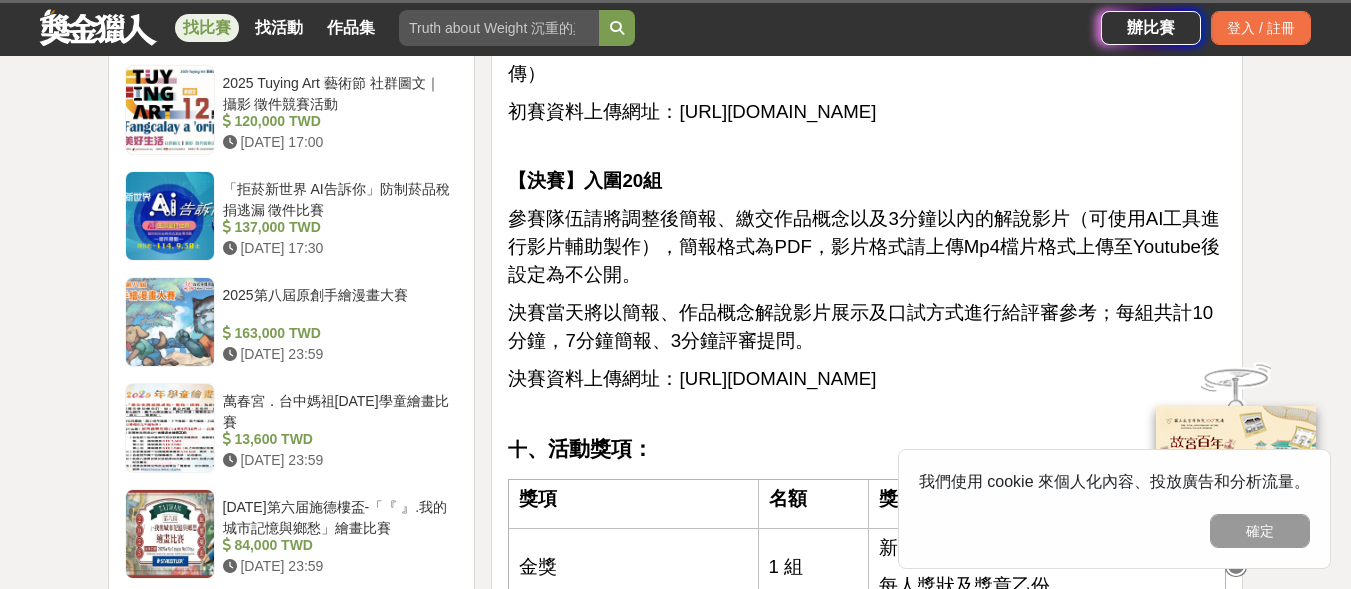 scroll, scrollTop: 2574, scrollLeft: 0, axis: vertical 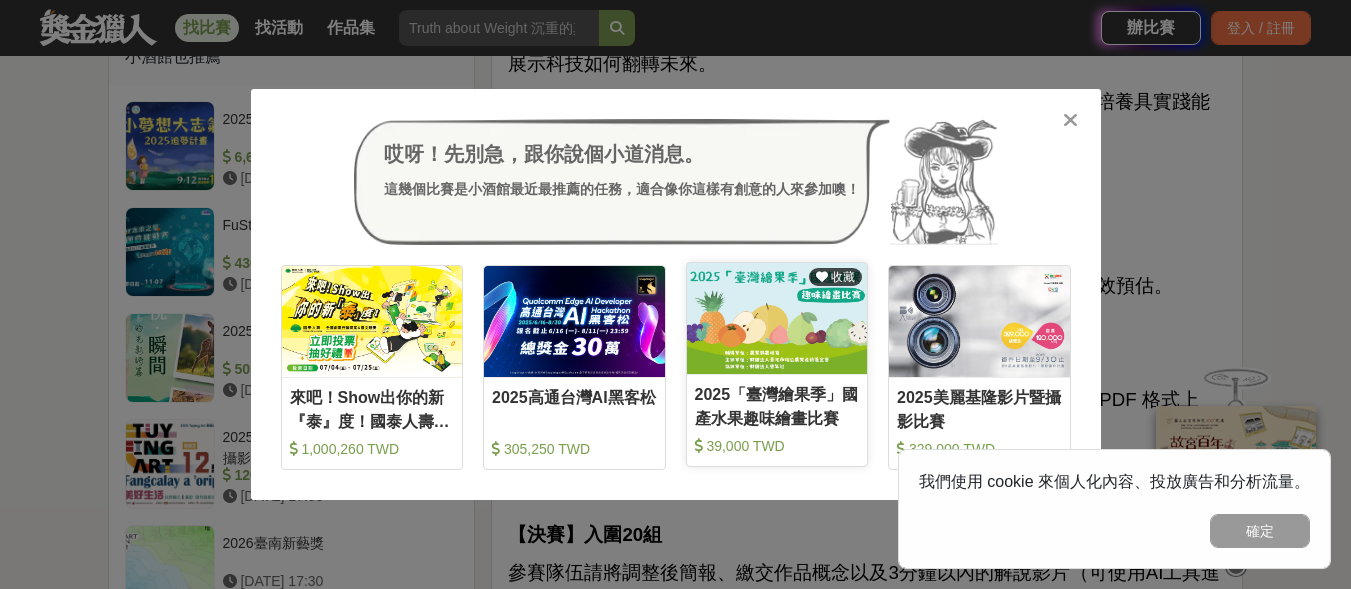 click on "2025「臺灣繪果季」國產水果趣味繪畫比賽" at bounding box center [777, 405] 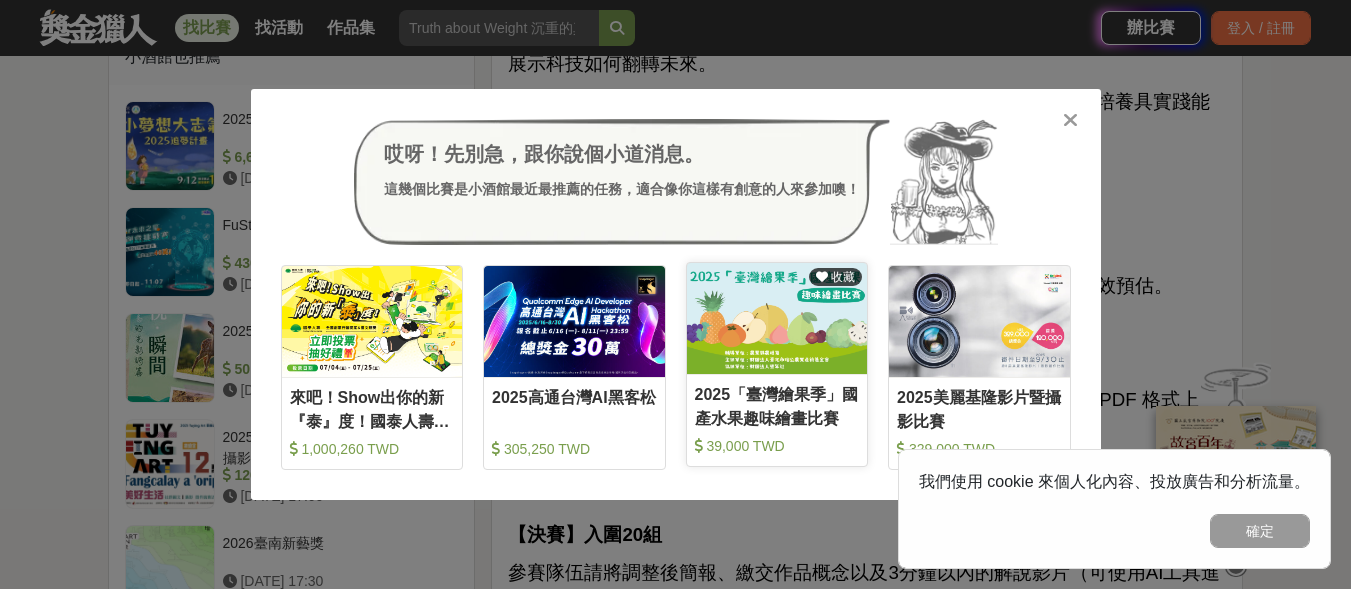 click on "https://contest.bhuntr.com/tw/pidafustar/home/?submit&contestGroupId=185258&contestSubmissionId=185497" at bounding box center [777, 465] 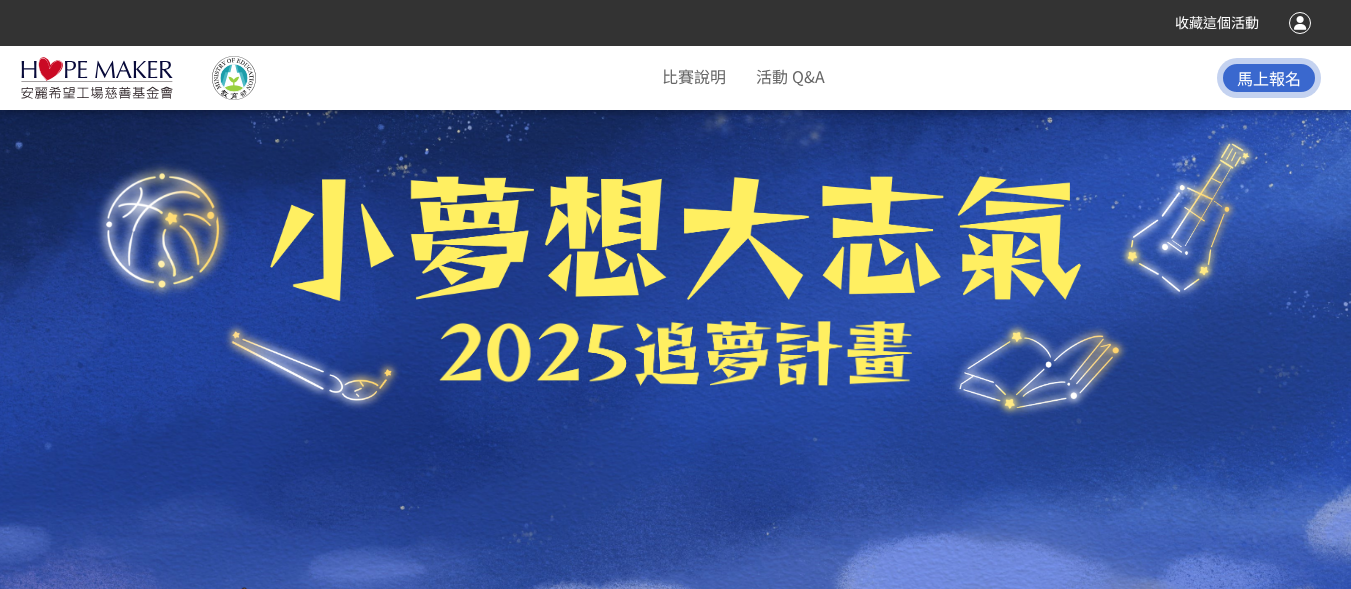scroll, scrollTop: 210, scrollLeft: 0, axis: vertical 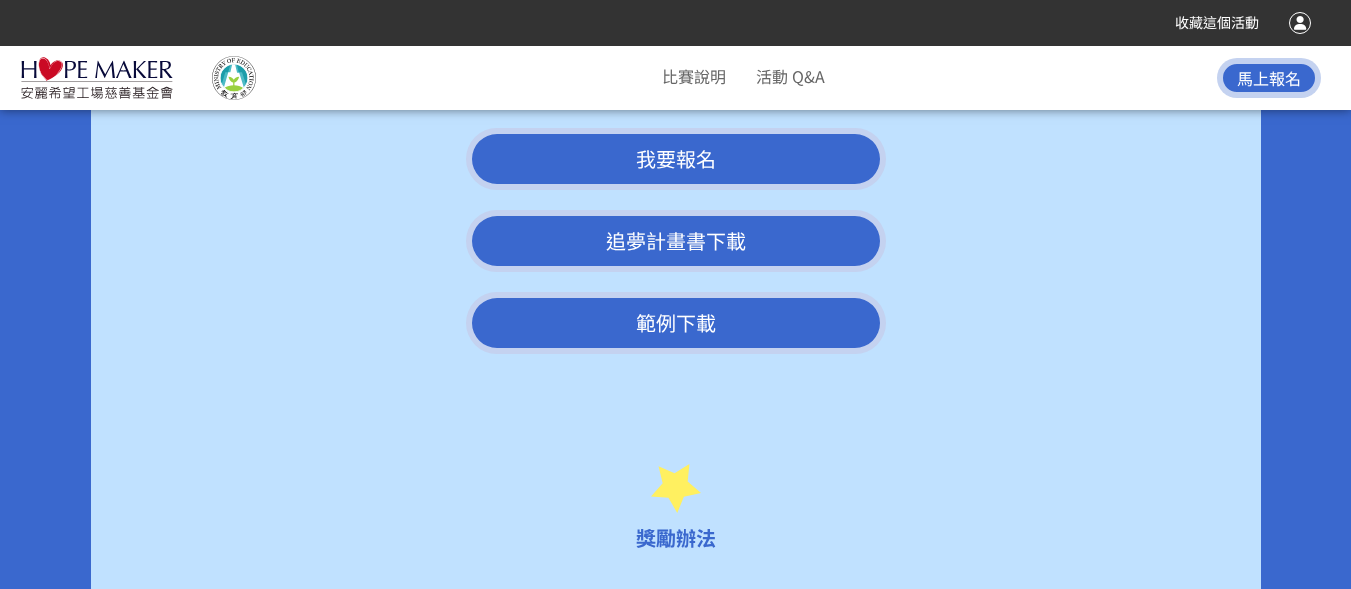 click on "追夢計畫書下載" at bounding box center (676, 241) 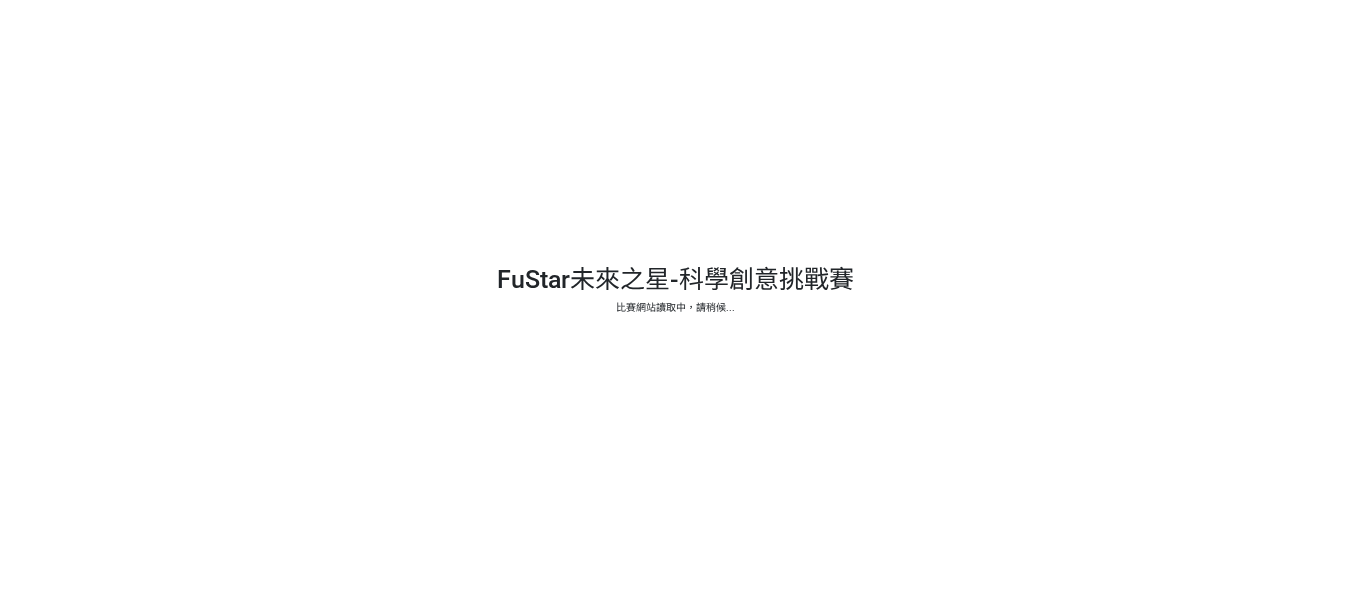 scroll, scrollTop: 0, scrollLeft: 0, axis: both 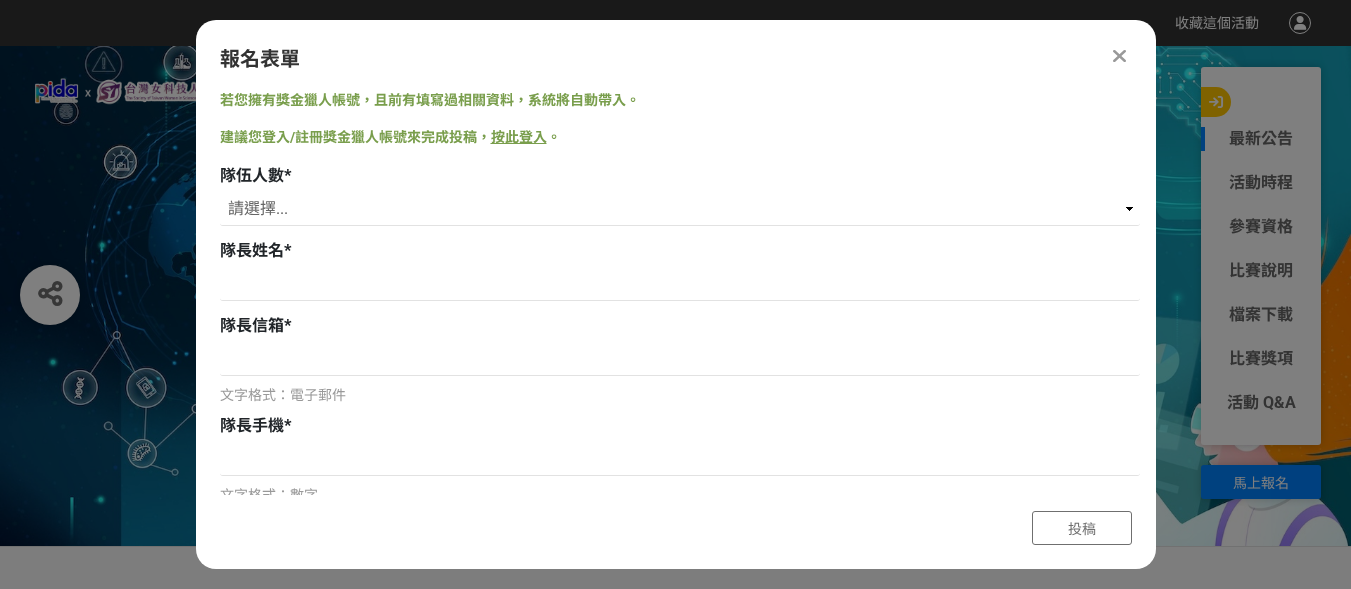 click at bounding box center [675, 296] 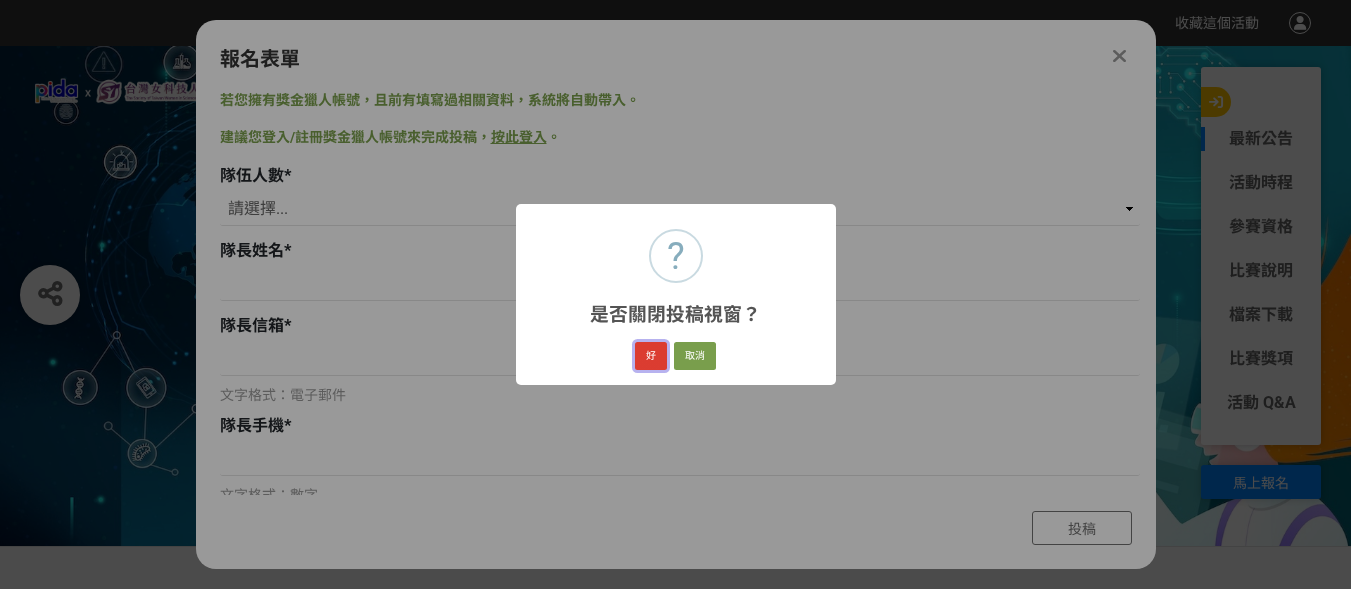 click on "好" at bounding box center [651, 356] 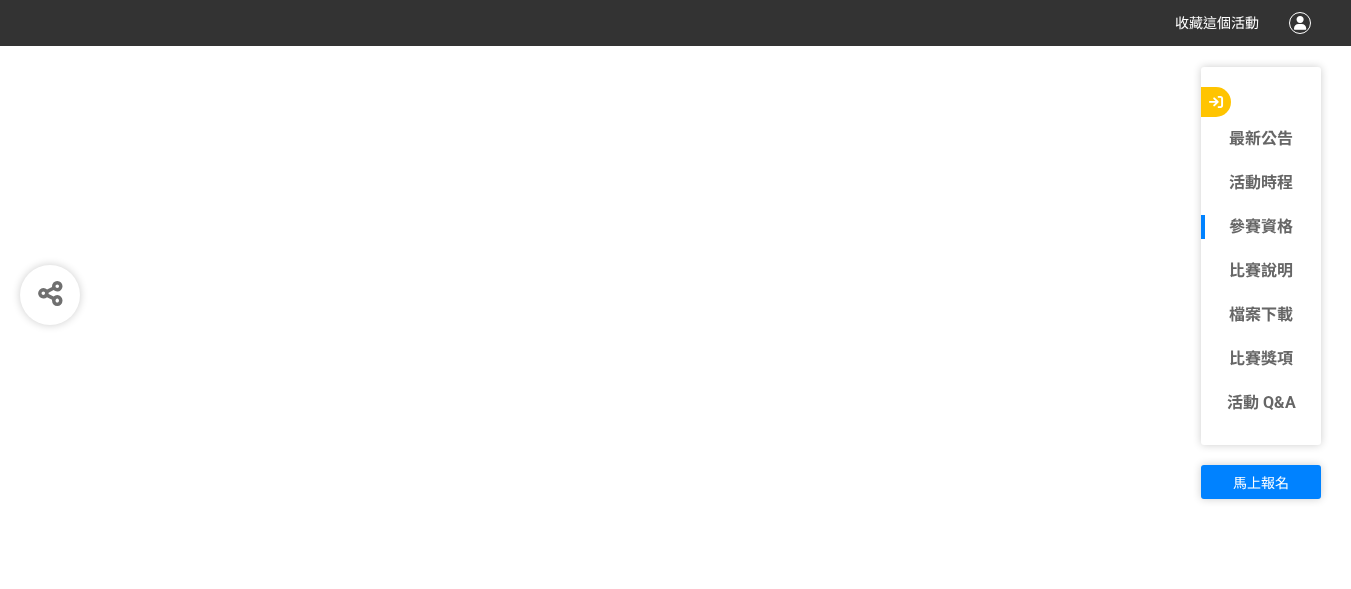 scroll, scrollTop: 1500, scrollLeft: 0, axis: vertical 